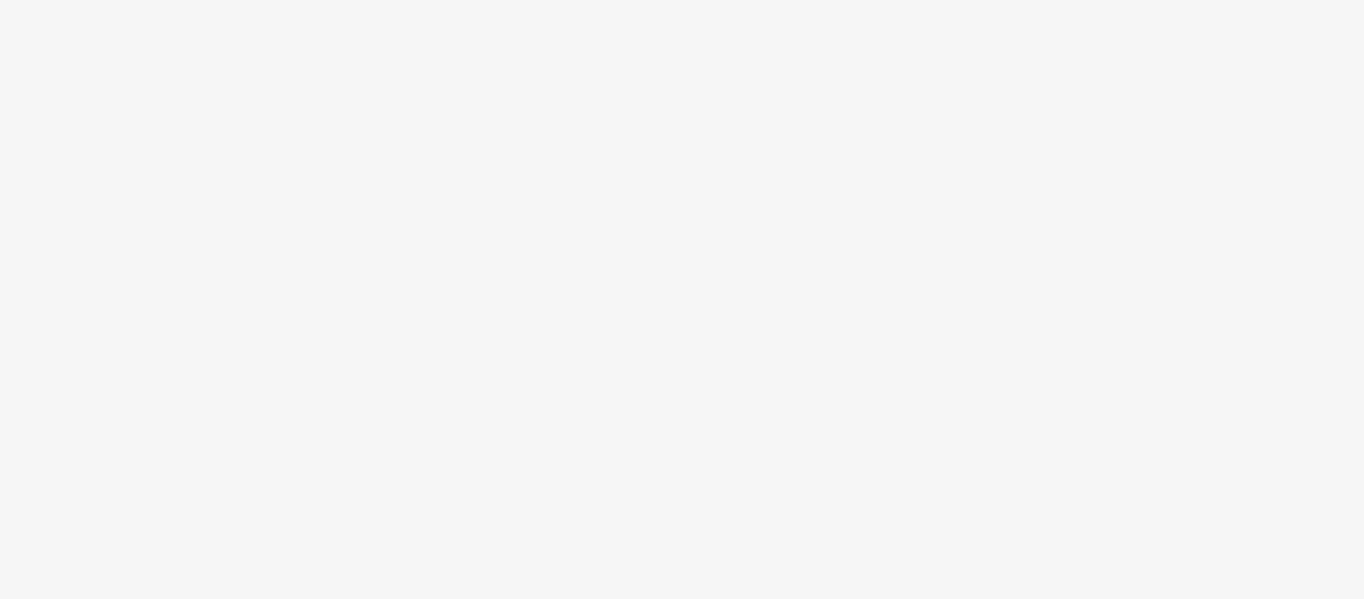 scroll, scrollTop: 0, scrollLeft: 0, axis: both 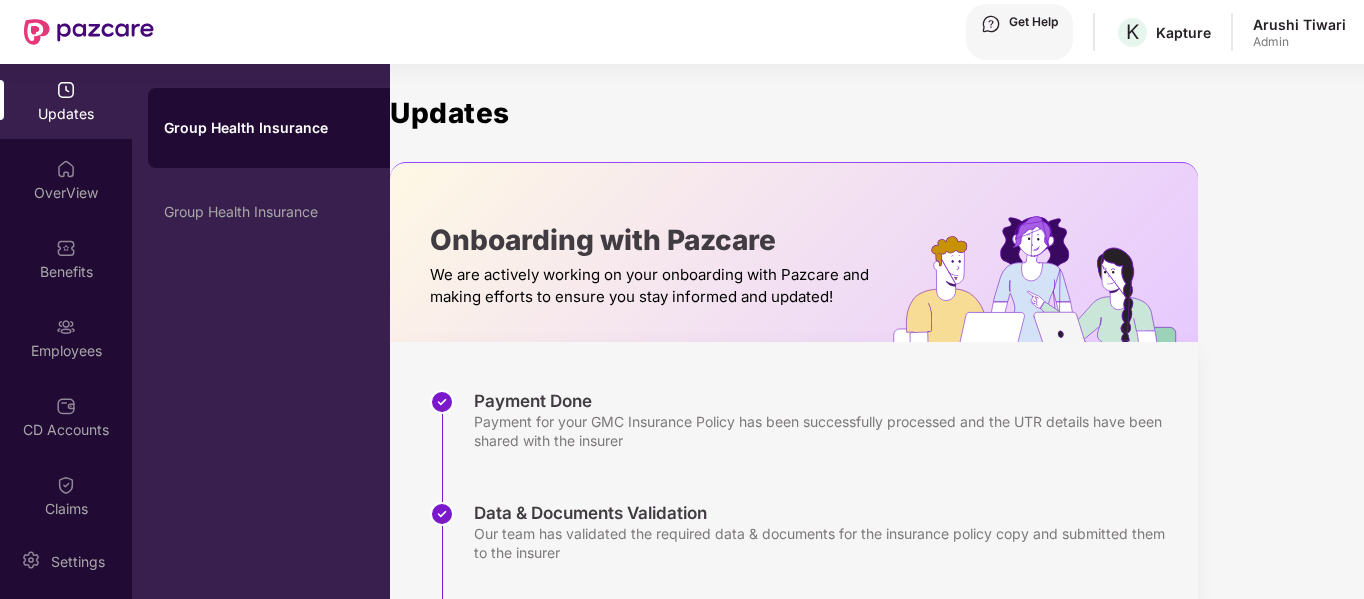 click on "Updates" at bounding box center (66, 114) 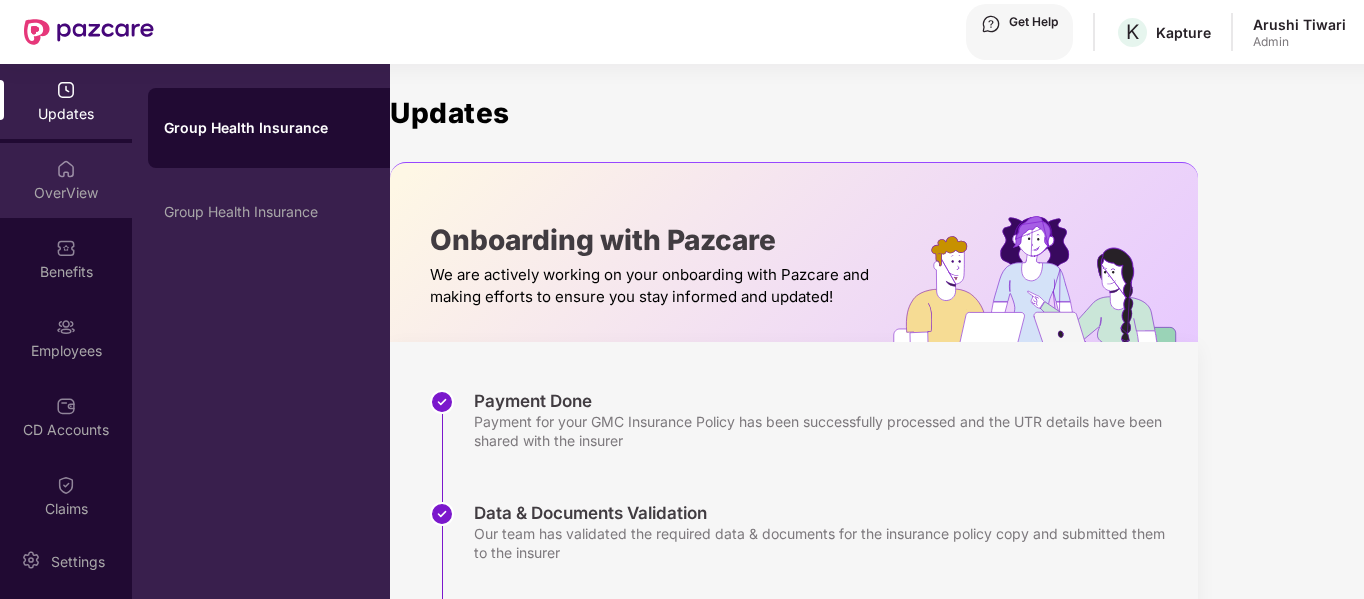 click on "OverView" at bounding box center (66, 114) 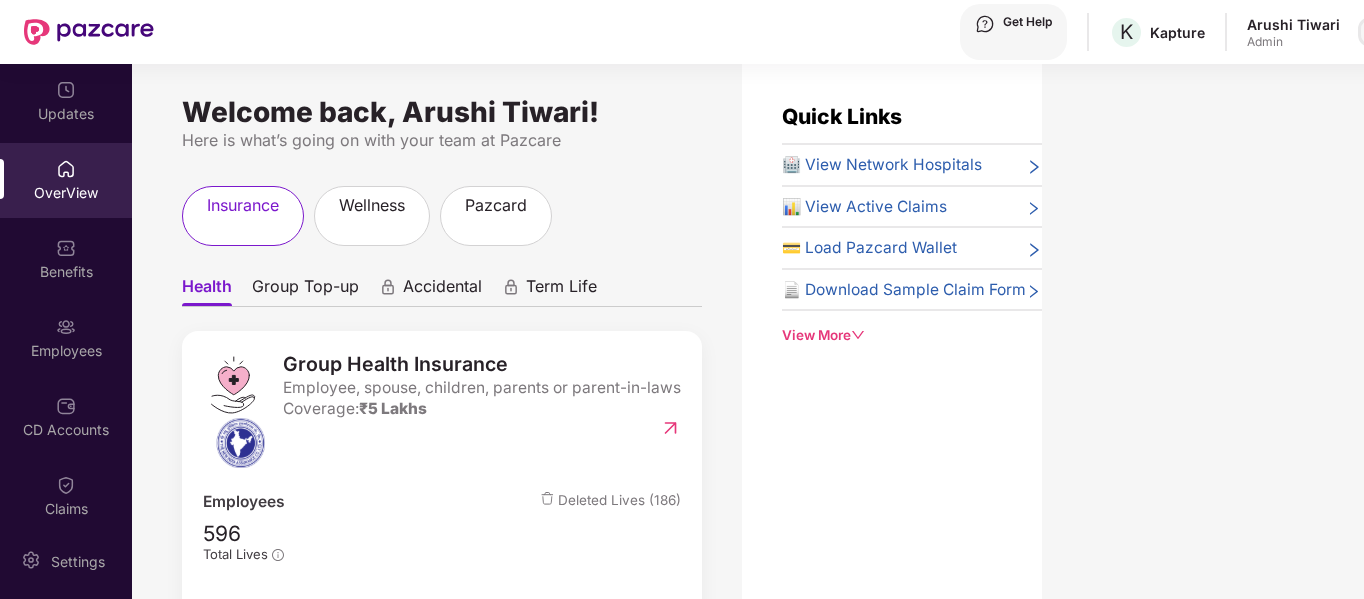 click at bounding box center [1373, 32] 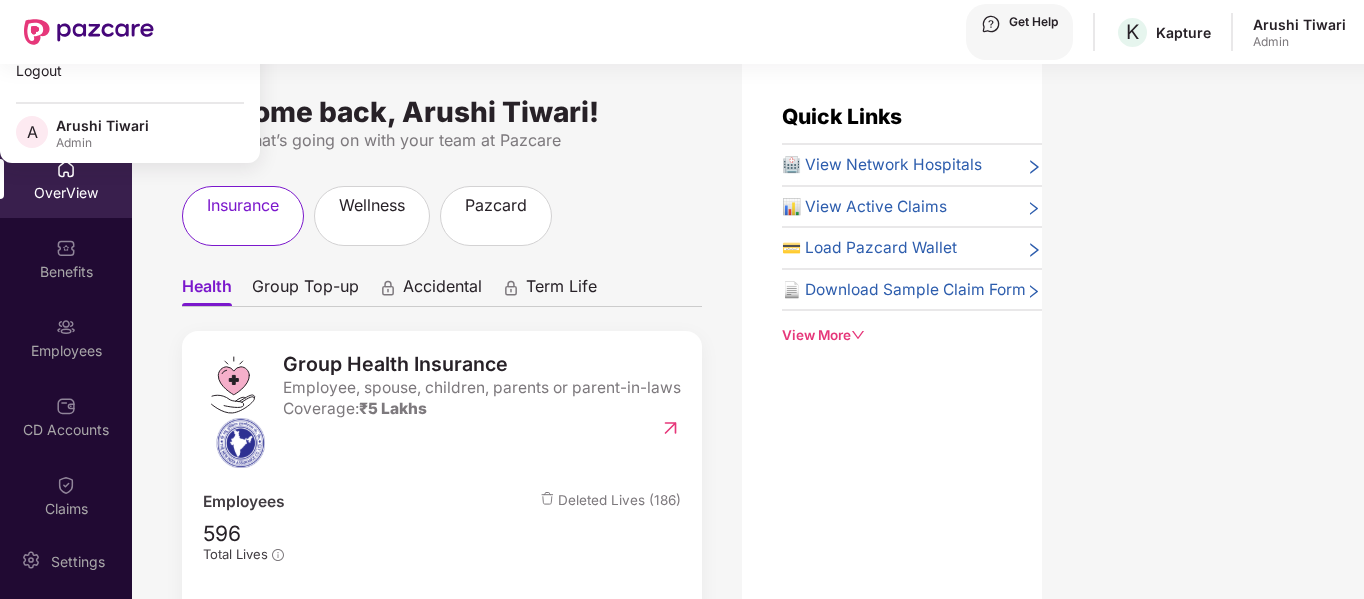 click on "insurance   wellness   pazcard" at bounding box center [442, 216] 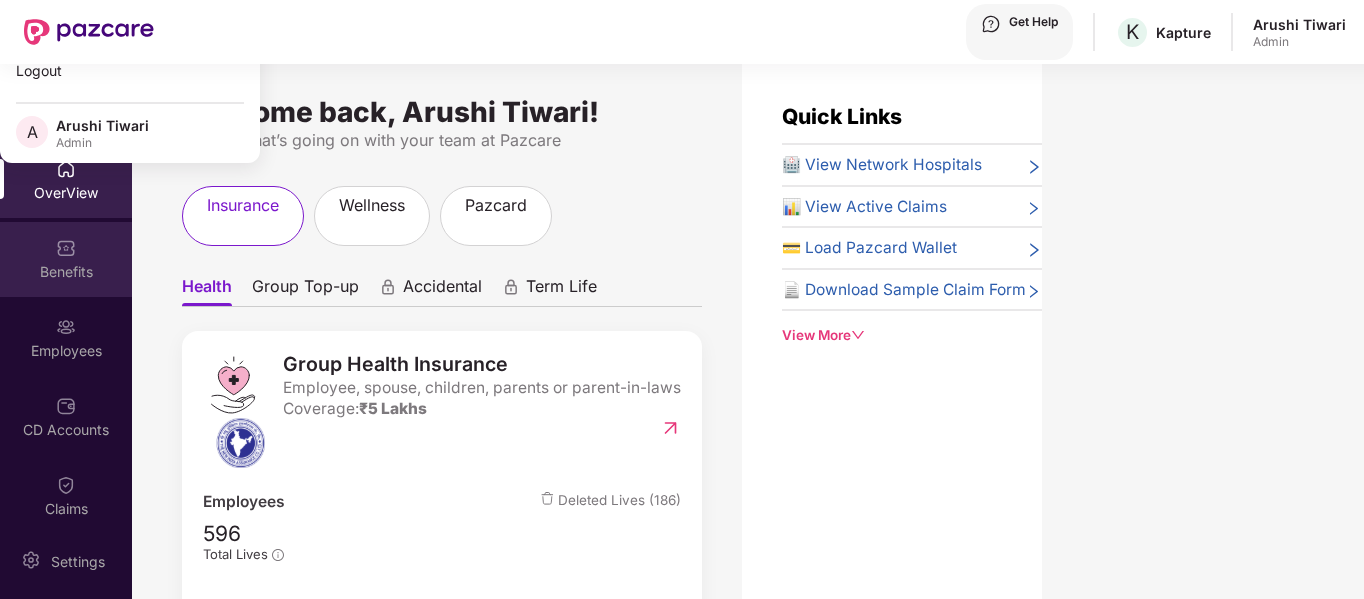 click on "Benefits" at bounding box center (66, 259) 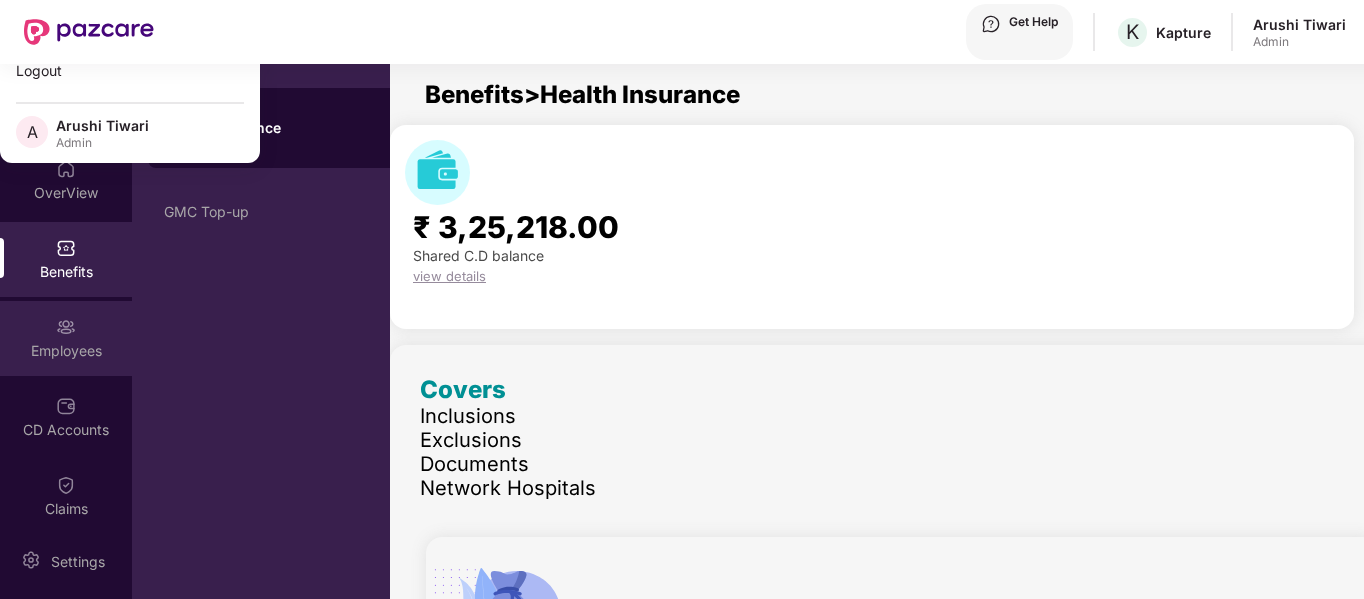click on "Employees" at bounding box center [66, 338] 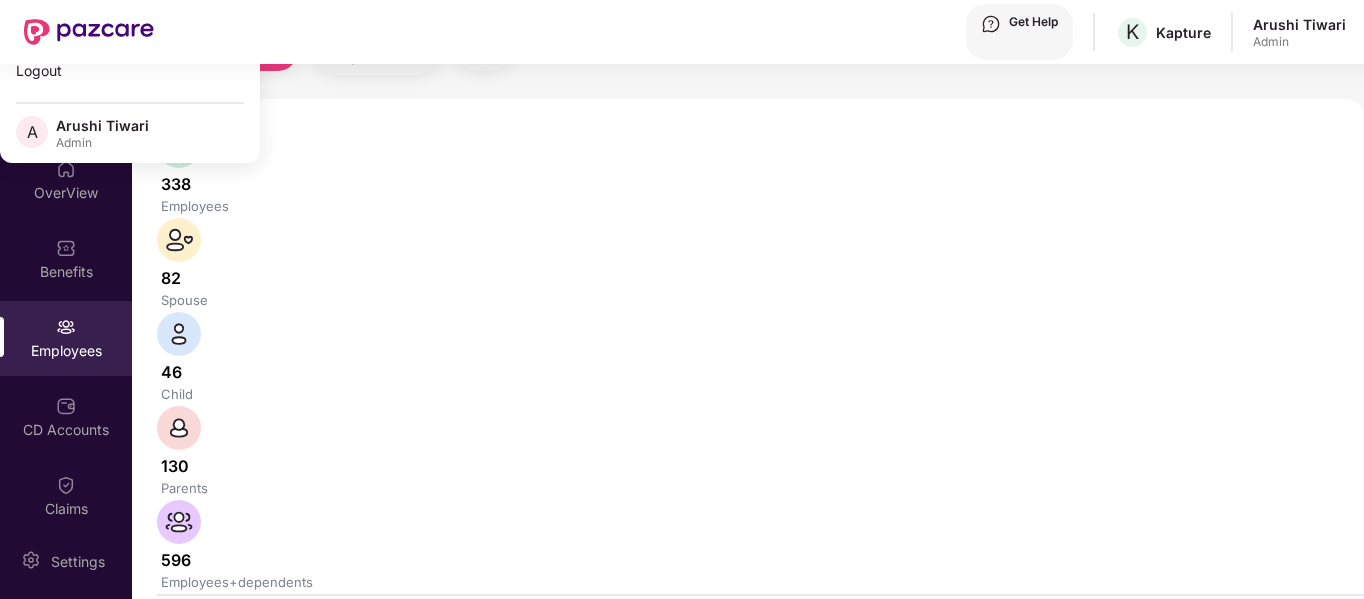 scroll, scrollTop: 0, scrollLeft: 0, axis: both 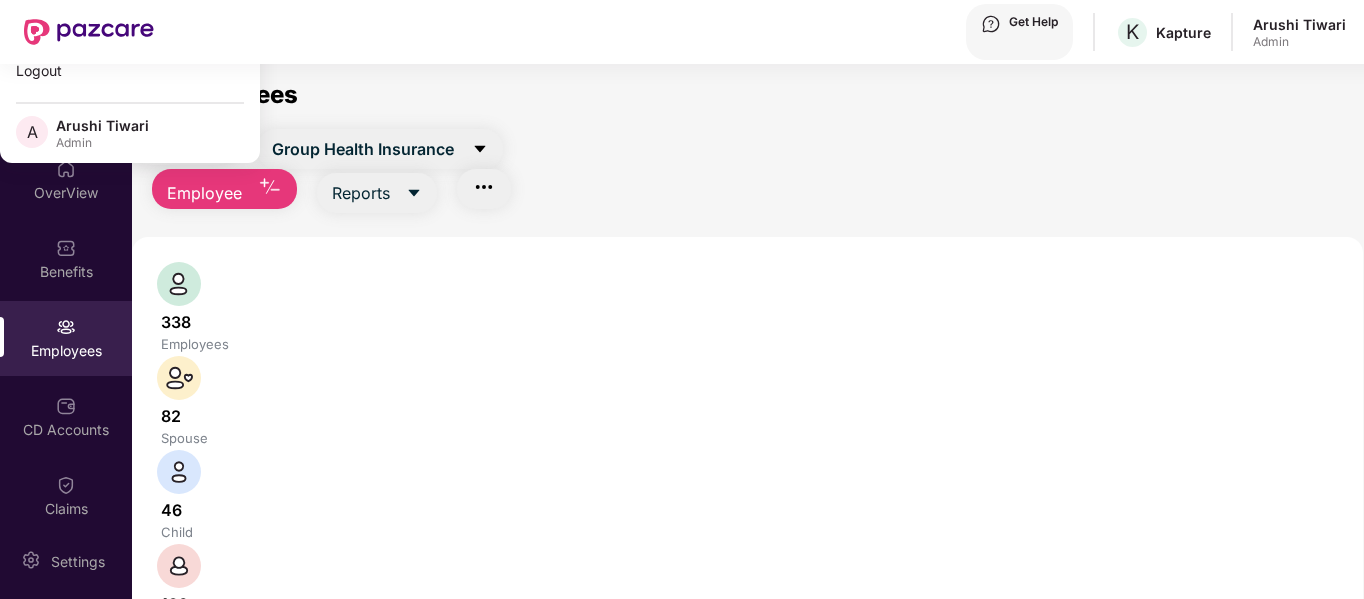 click at bounding box center (66, 327) 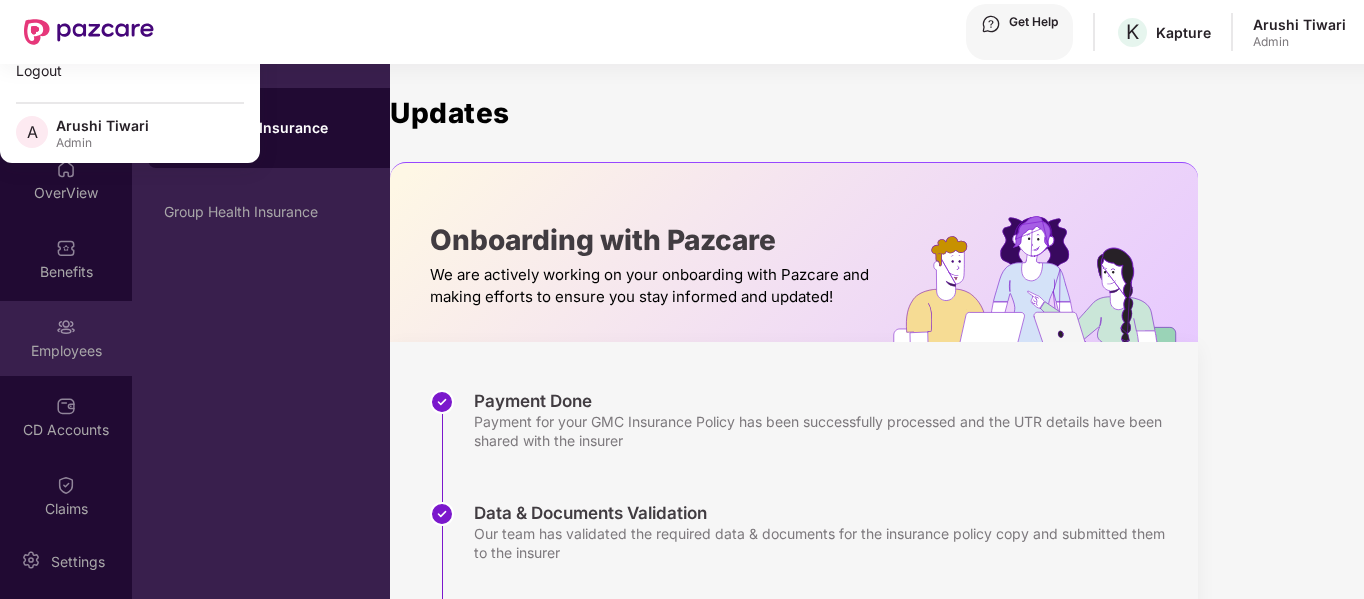 click on "Employees" at bounding box center [66, 338] 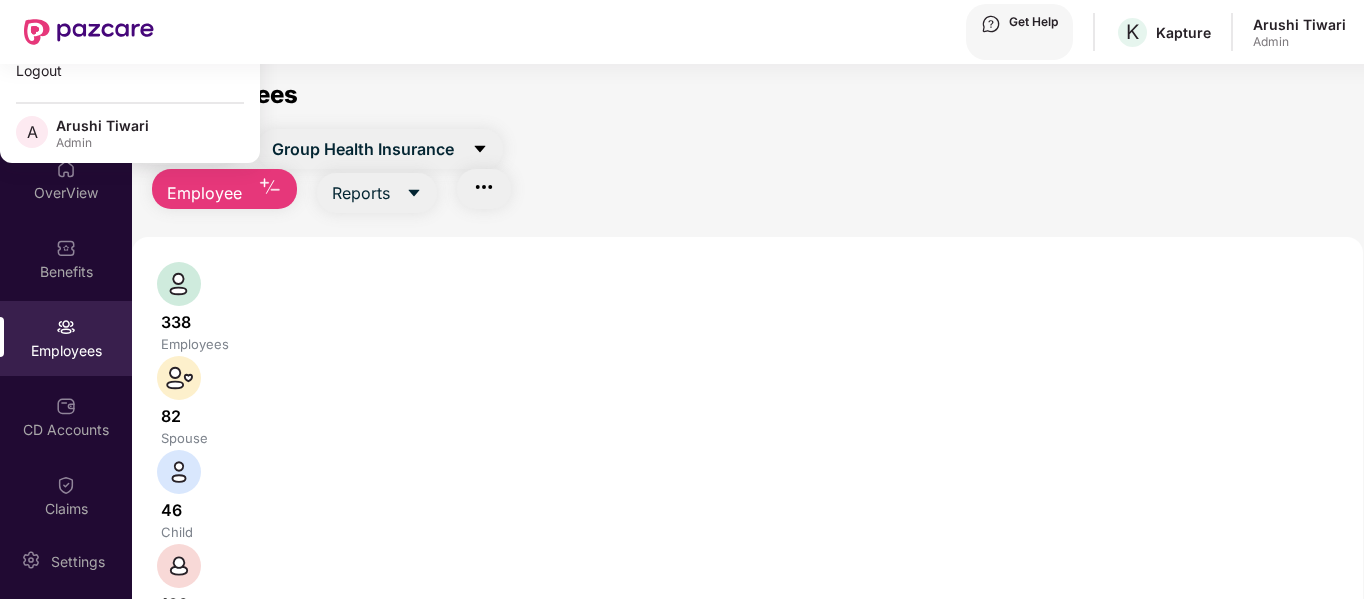 click at bounding box center [331, 776] 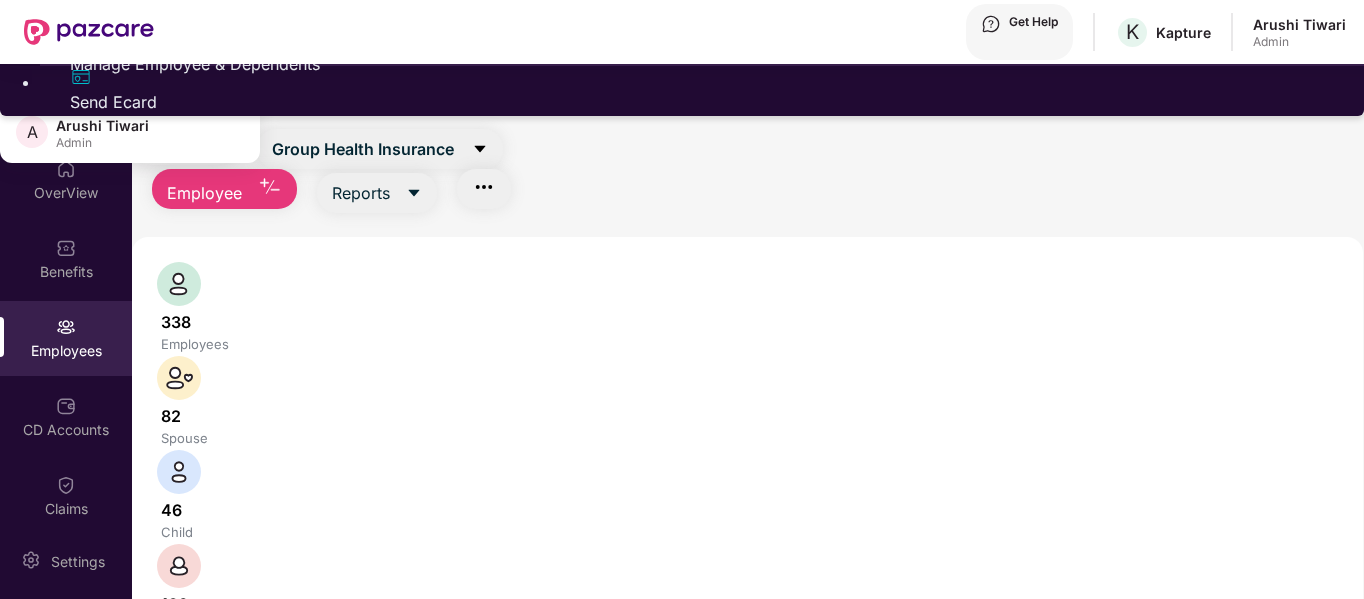 click on "Manage Employee & Dependents" at bounding box center [702, 50] 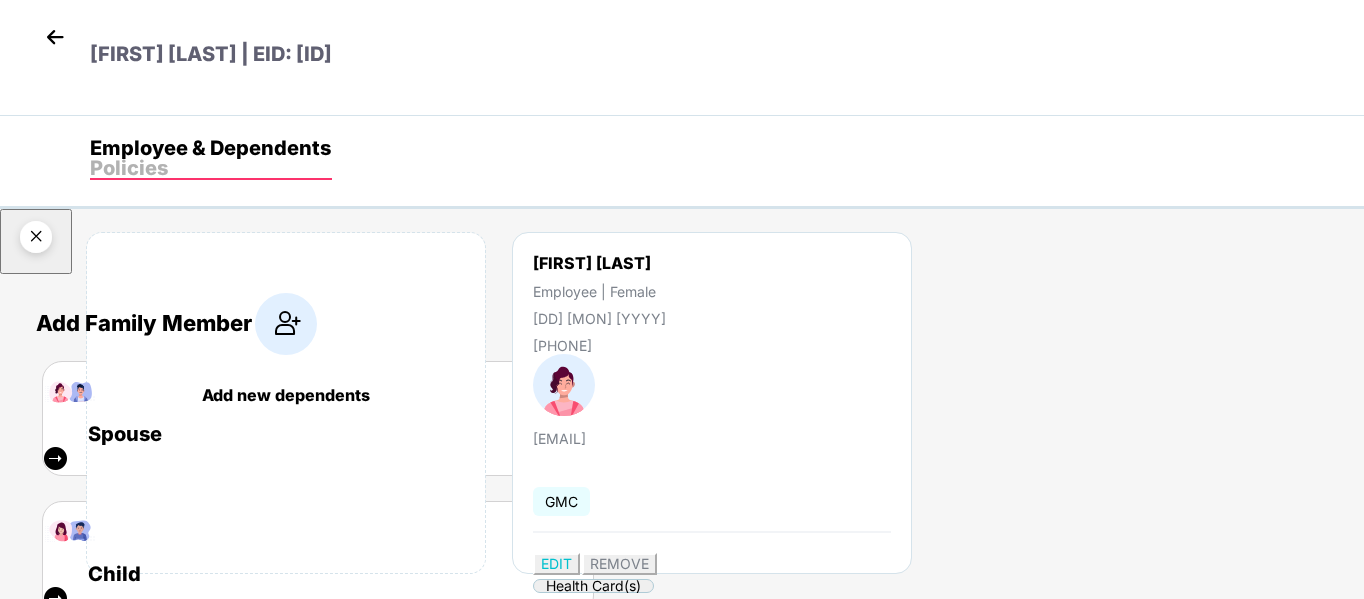 click at bounding box center (36, 240) 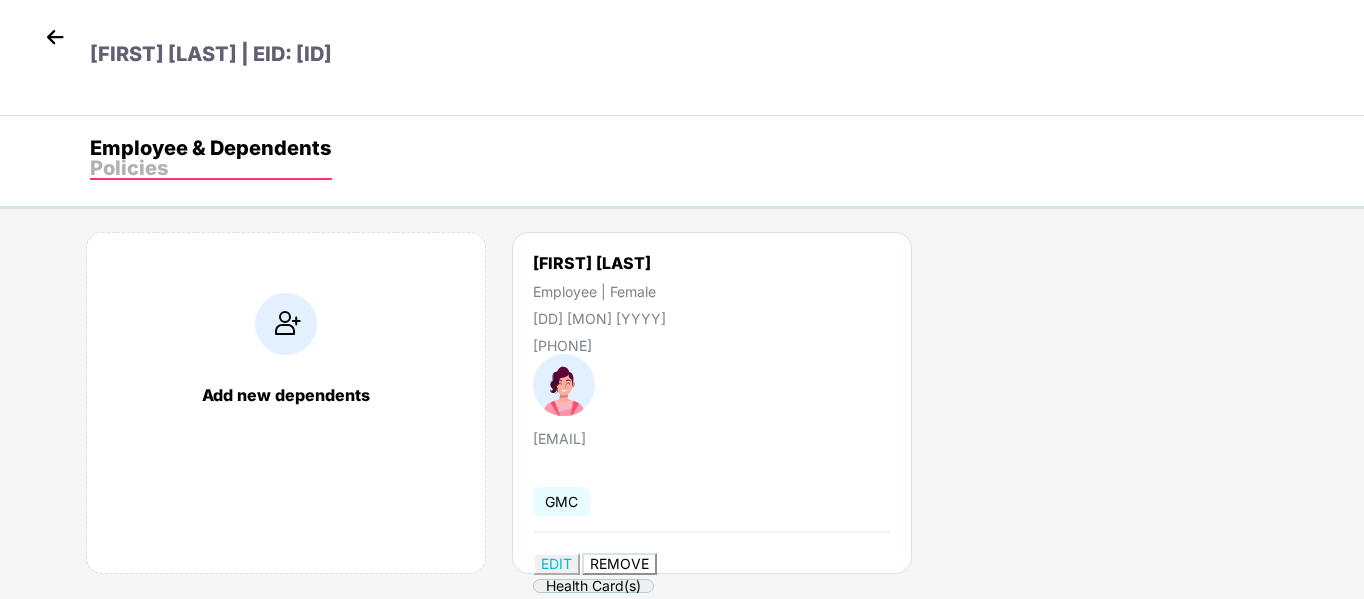 click on "REMOVE" at bounding box center [619, 563] 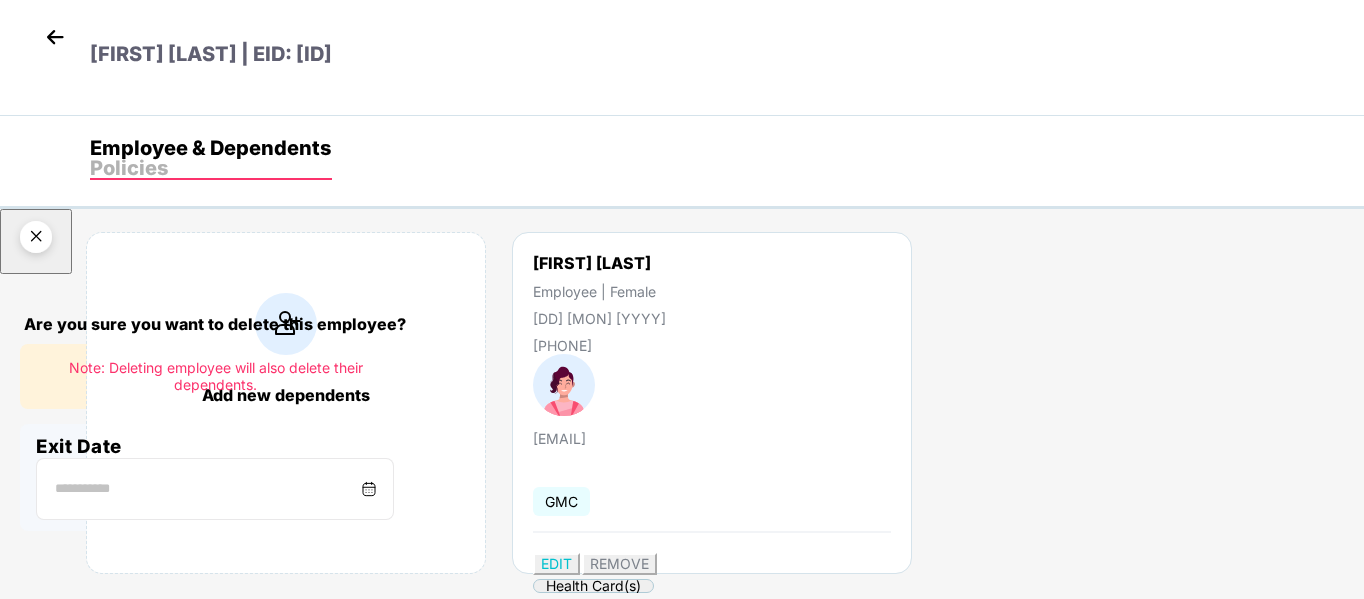 click at bounding box center [369, 489] 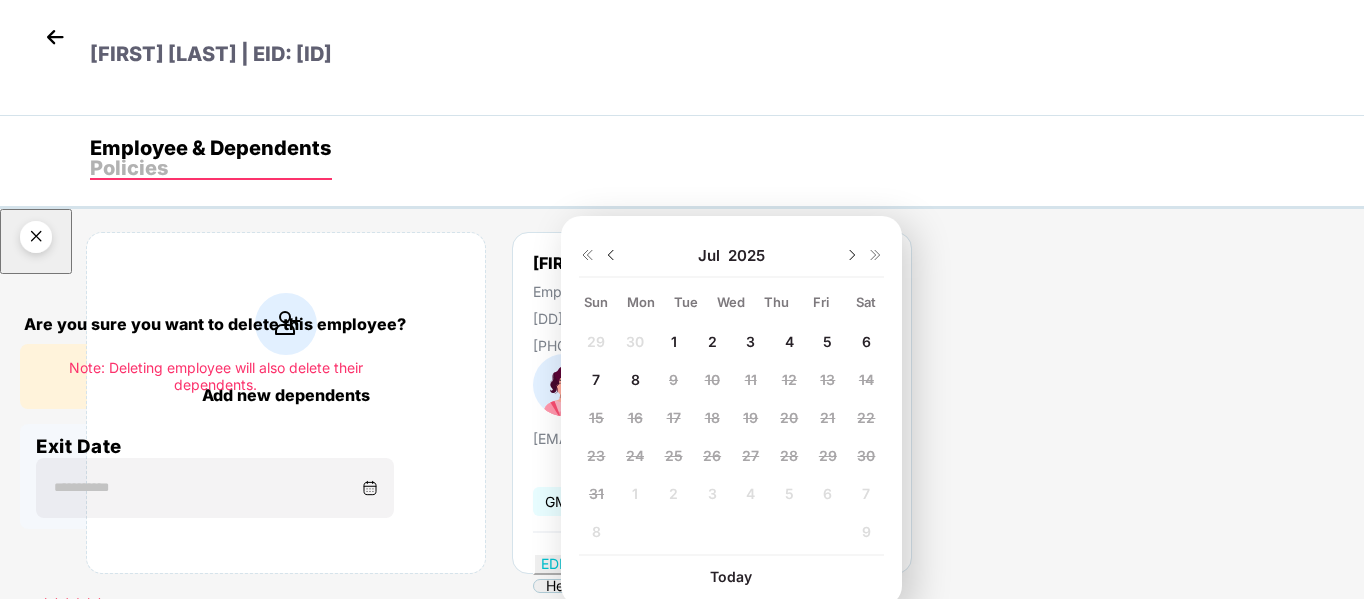 click on "4" at bounding box center [596, 341] 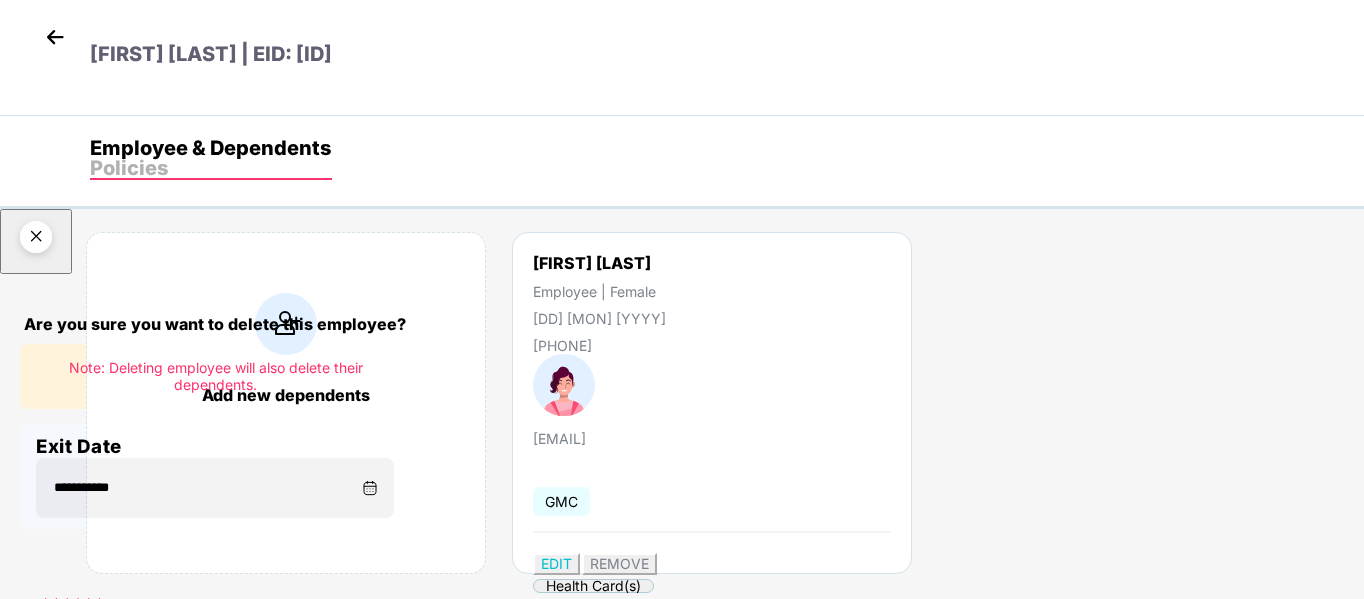 click on "Delete permanently" at bounding box center (106, 841) 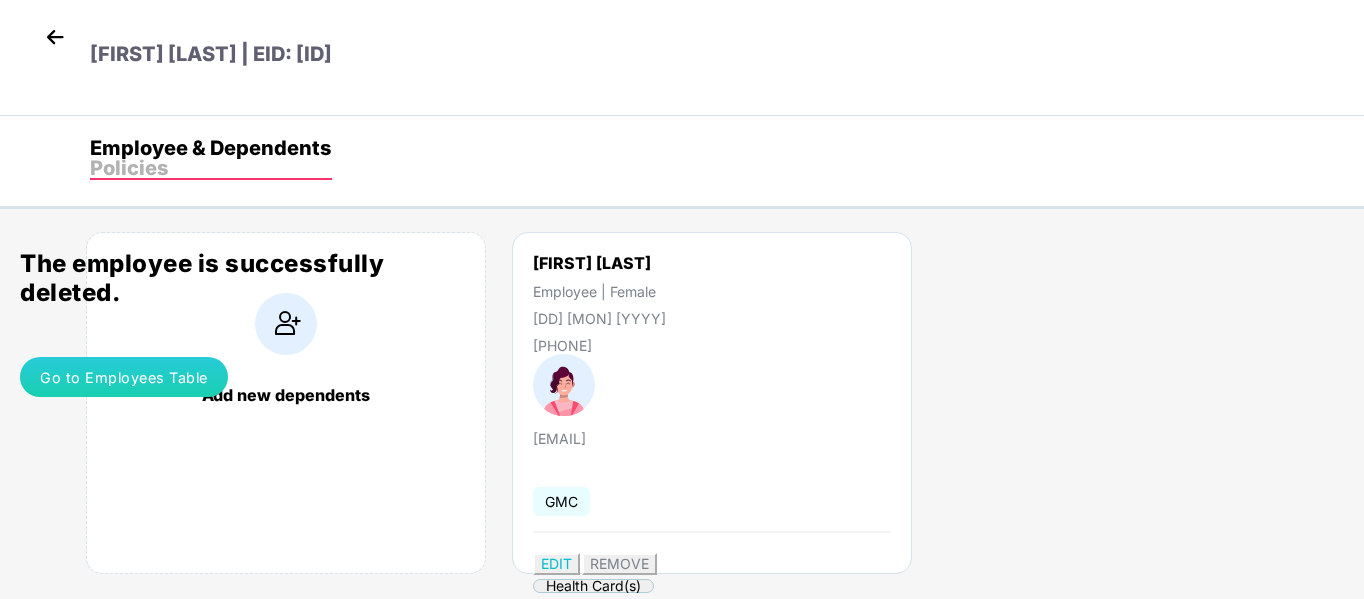 click on "Go to Employees Table" at bounding box center (124, 377) 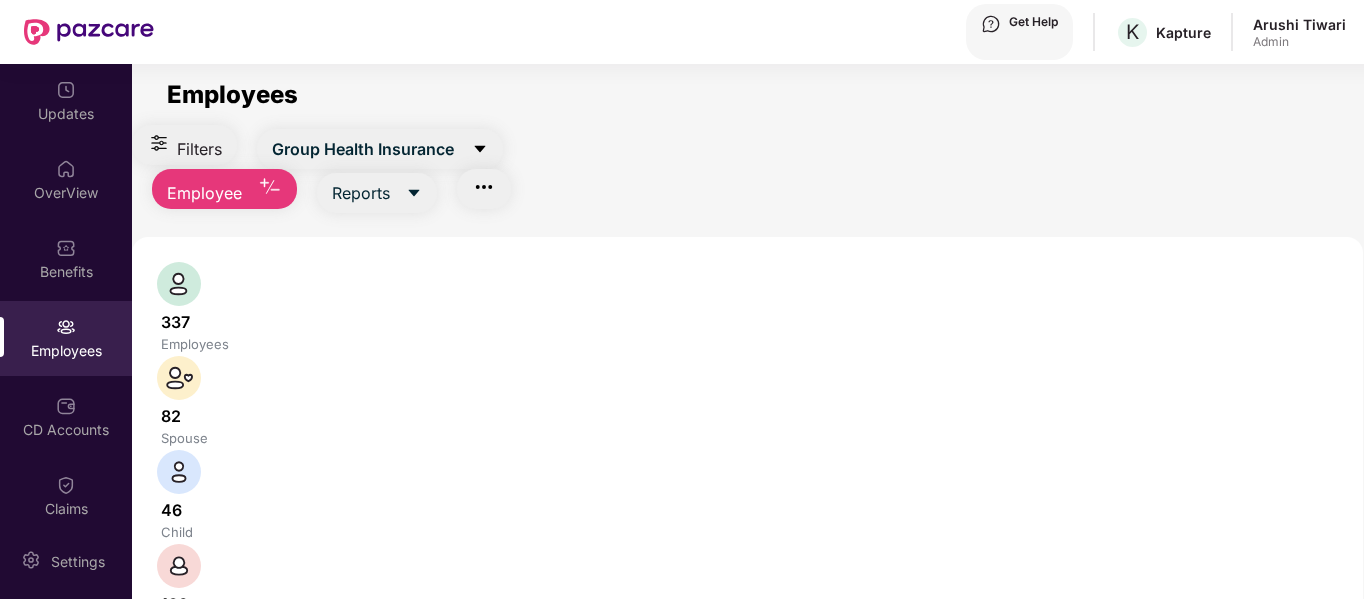 click at bounding box center (331, 776) 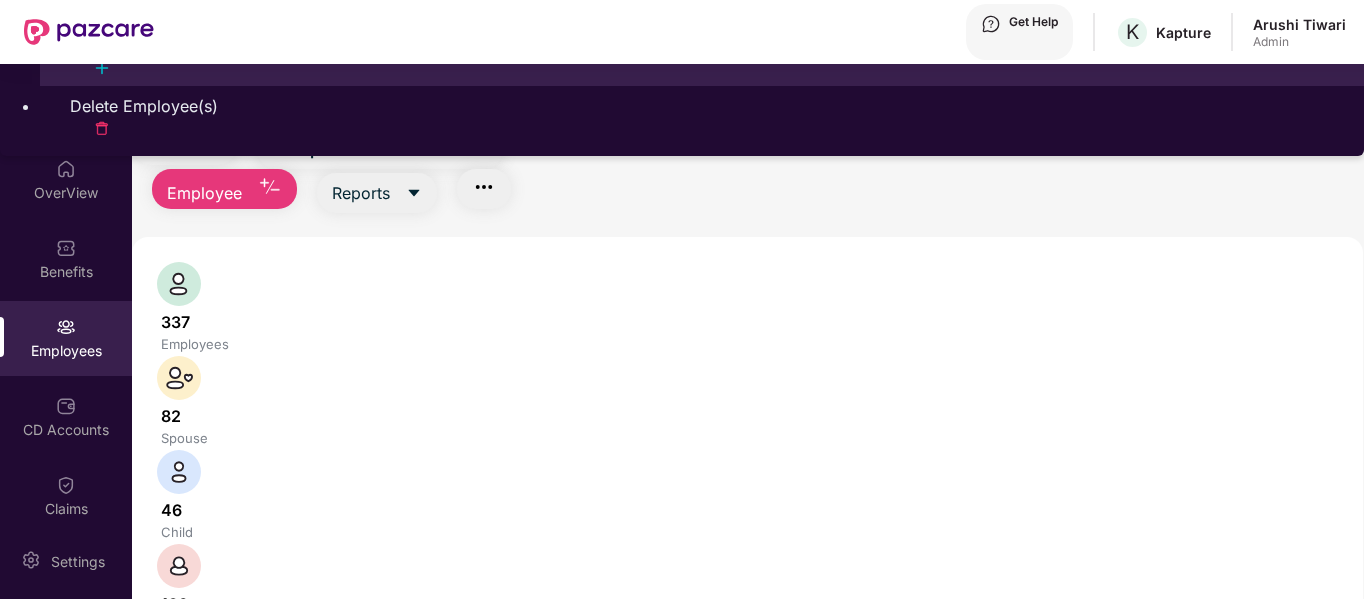 click on "Add Employee(s)" at bounding box center (702, 46) 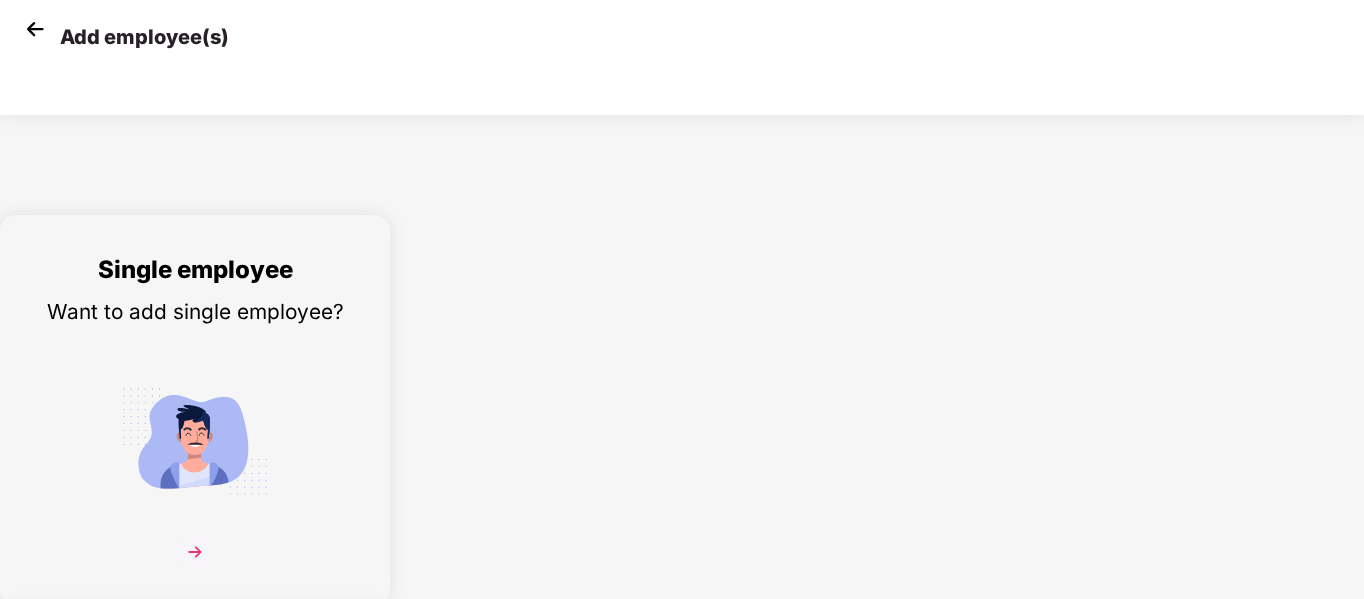 click at bounding box center (195, 831) 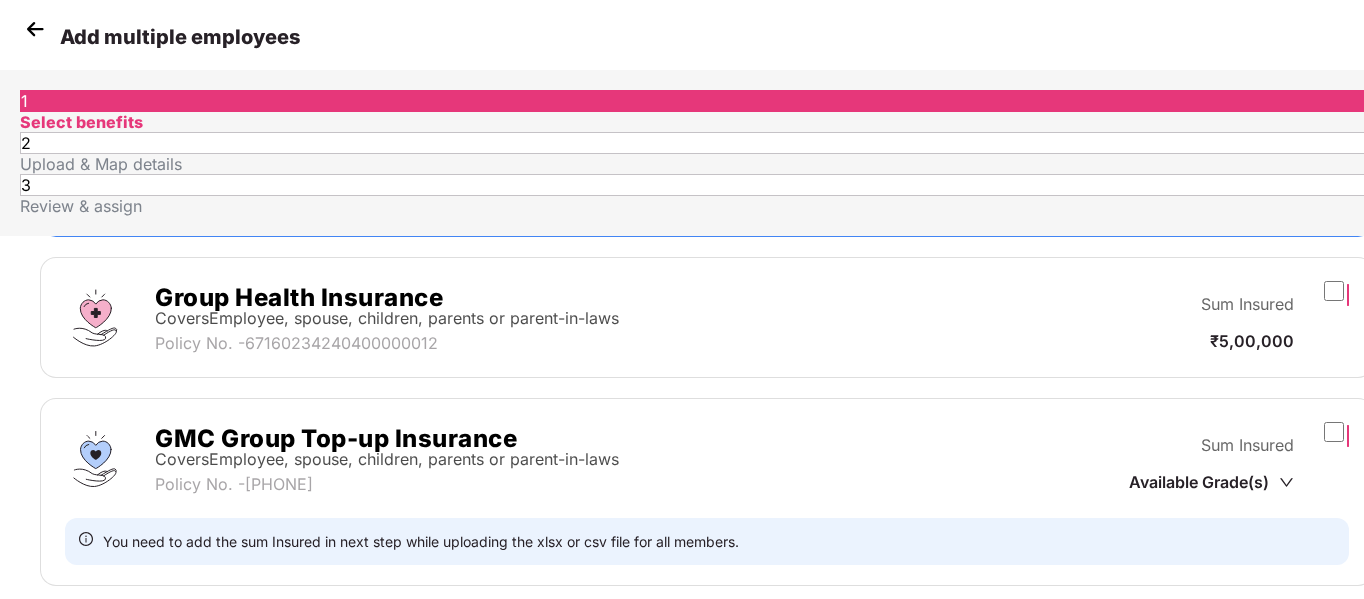 scroll, scrollTop: 347, scrollLeft: 0, axis: vertical 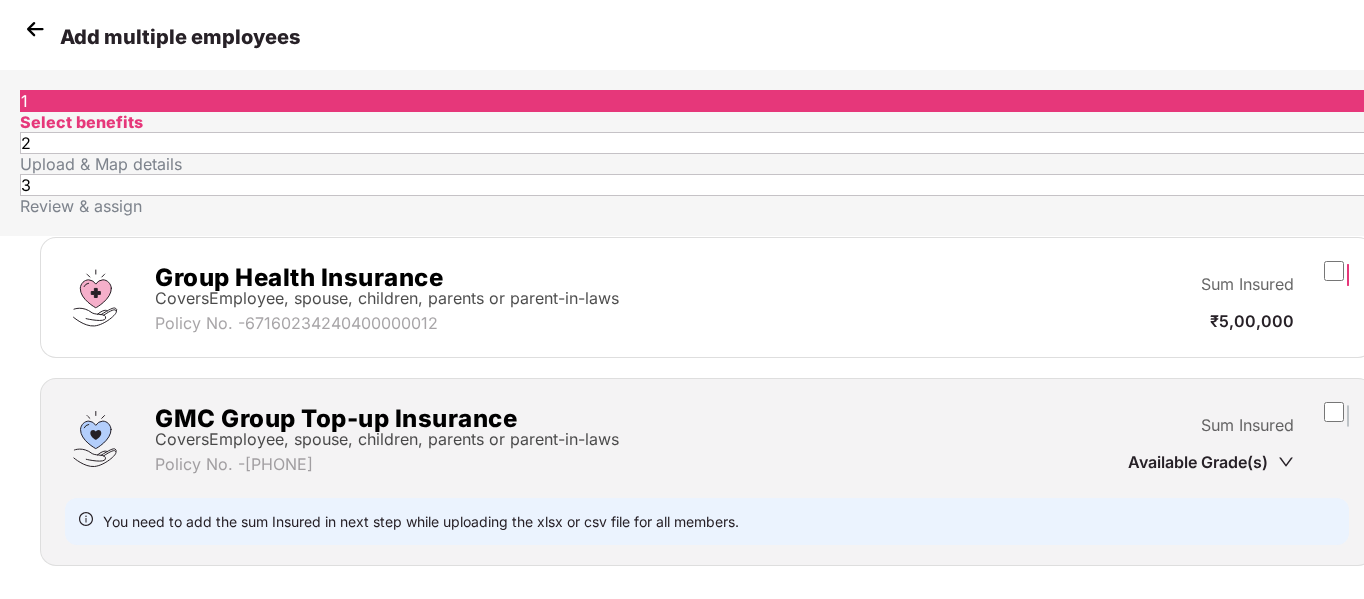 click on "Next" at bounding box center [1123, 626] 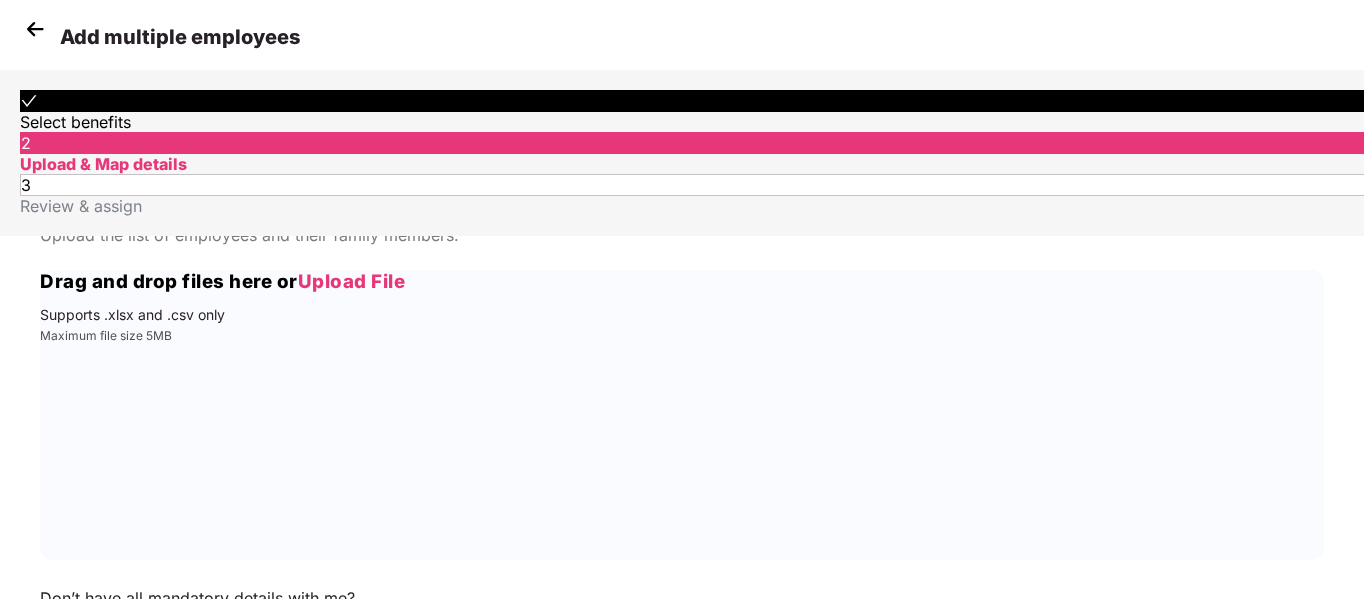 scroll, scrollTop: 0, scrollLeft: 0, axis: both 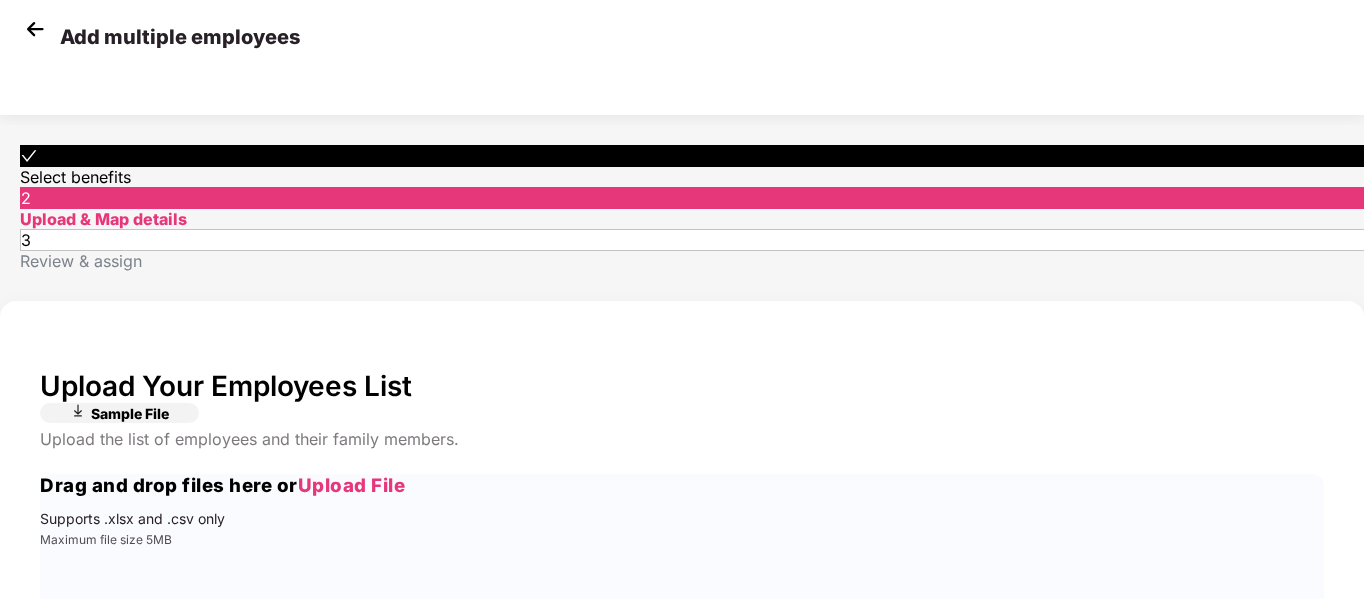 click on "Sample File" at bounding box center (130, 413) 